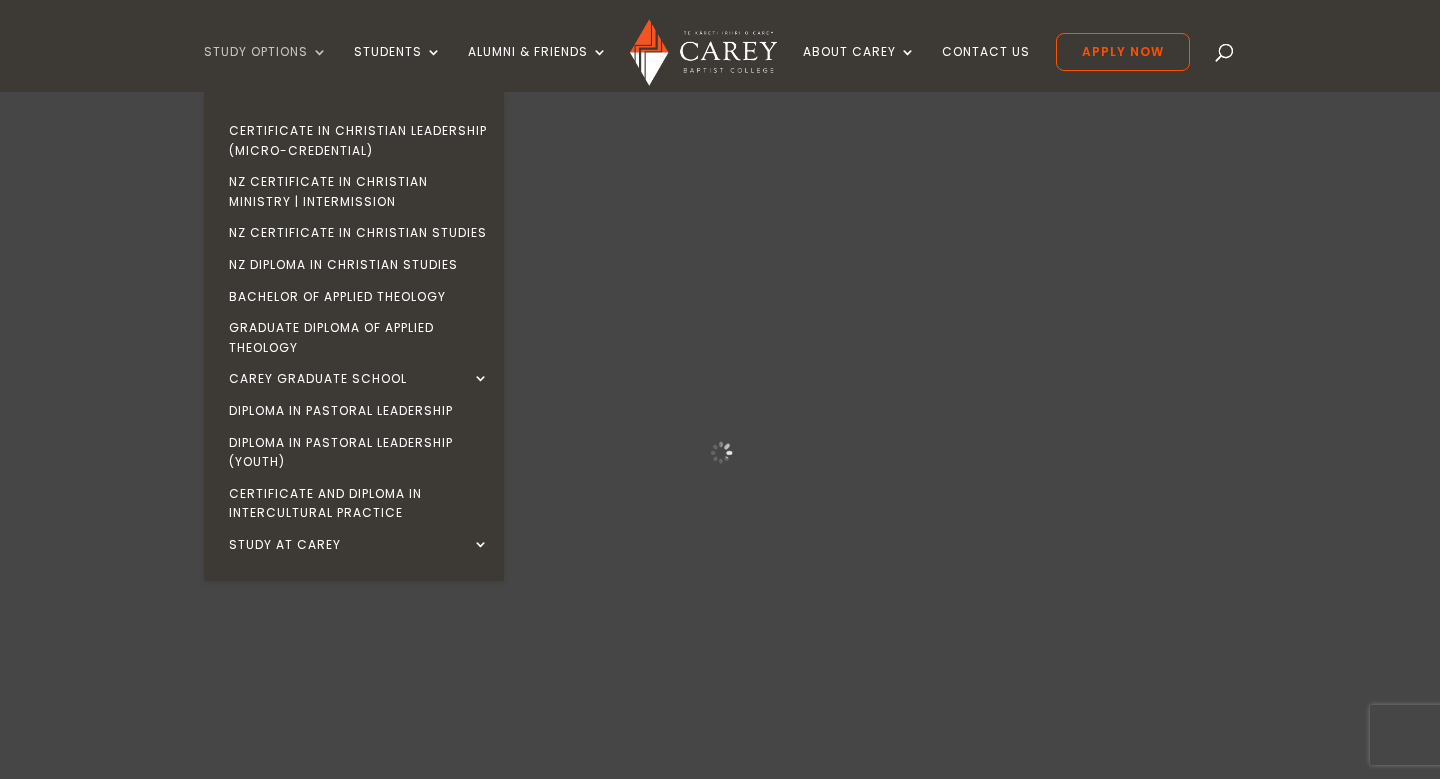 scroll, scrollTop: 0, scrollLeft: 0, axis: both 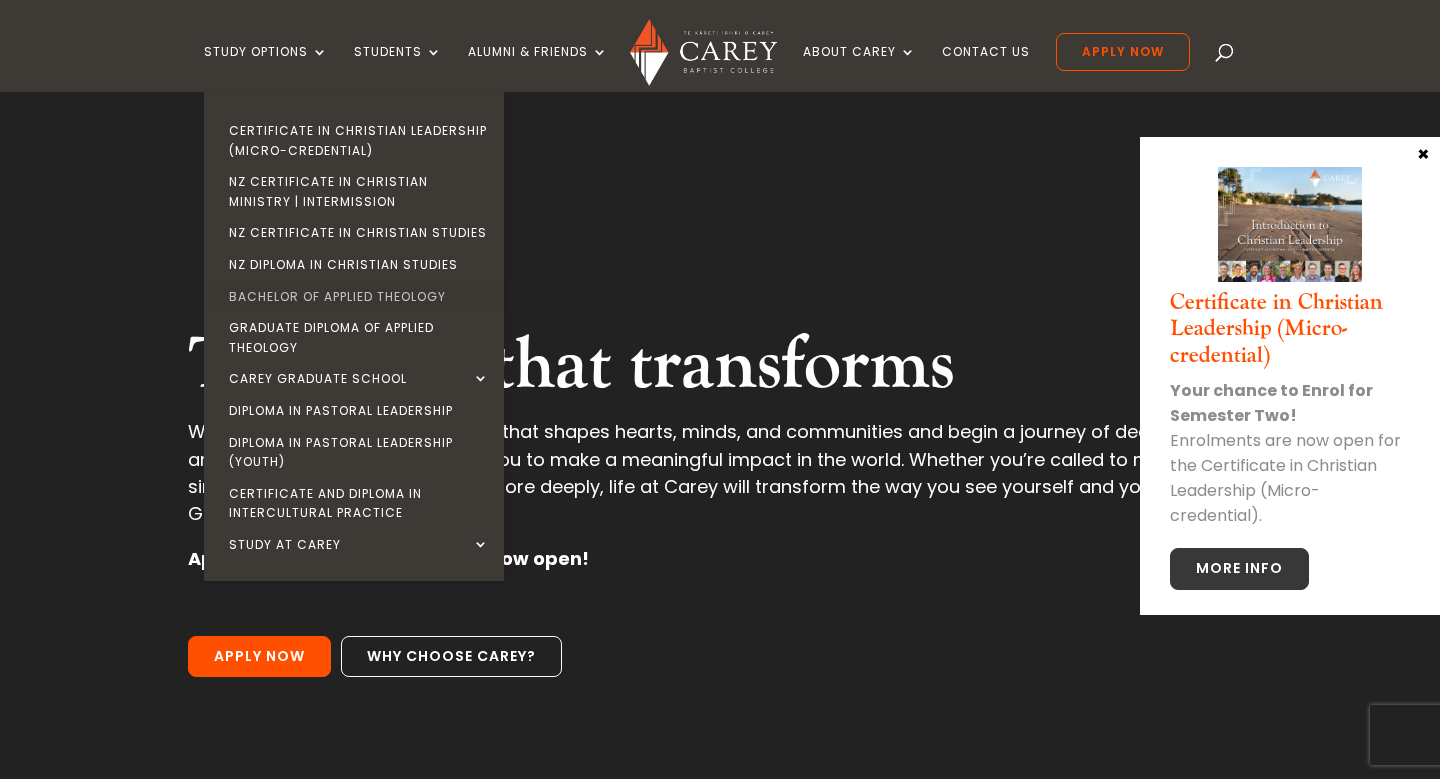 click on "Bachelor of Applied Theology" at bounding box center (359, 297) 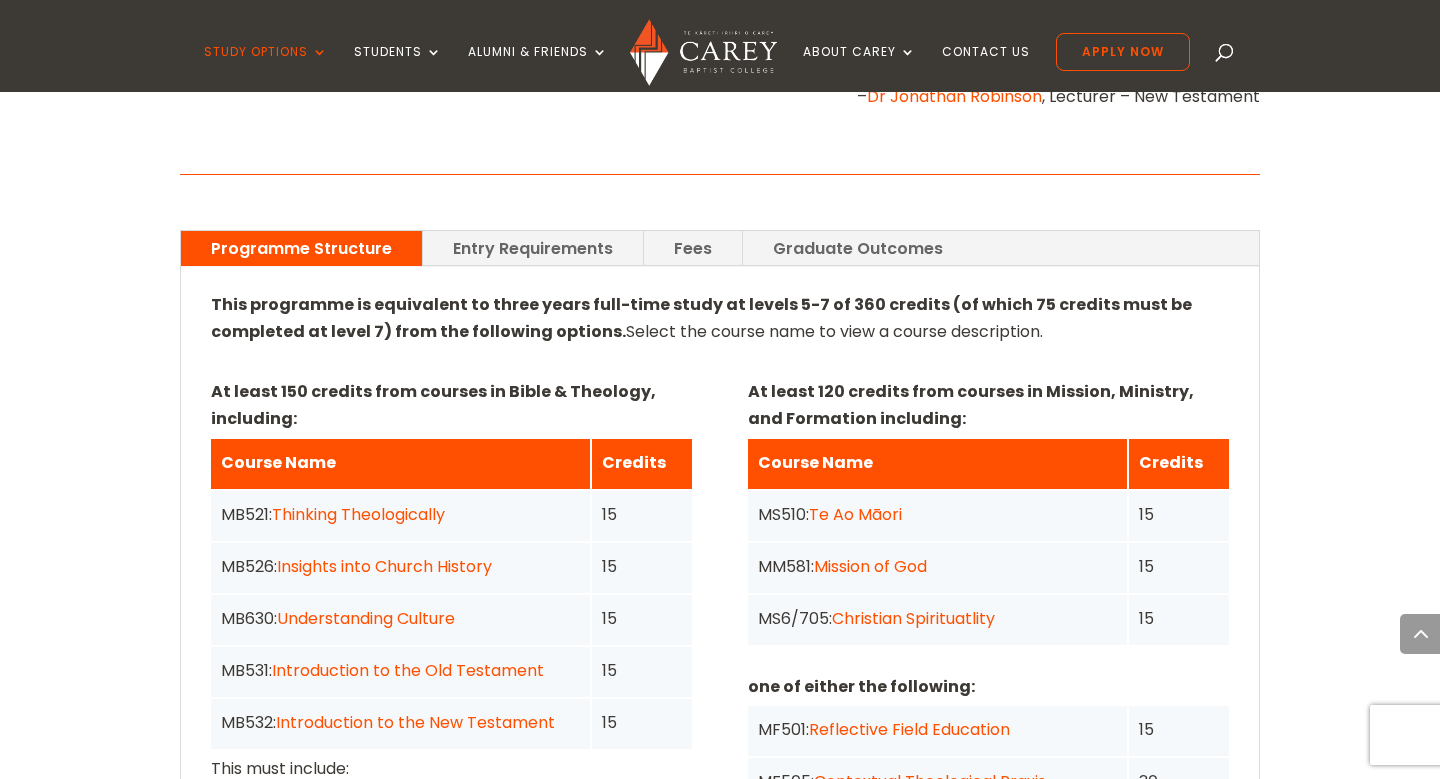 scroll, scrollTop: 1321, scrollLeft: 0, axis: vertical 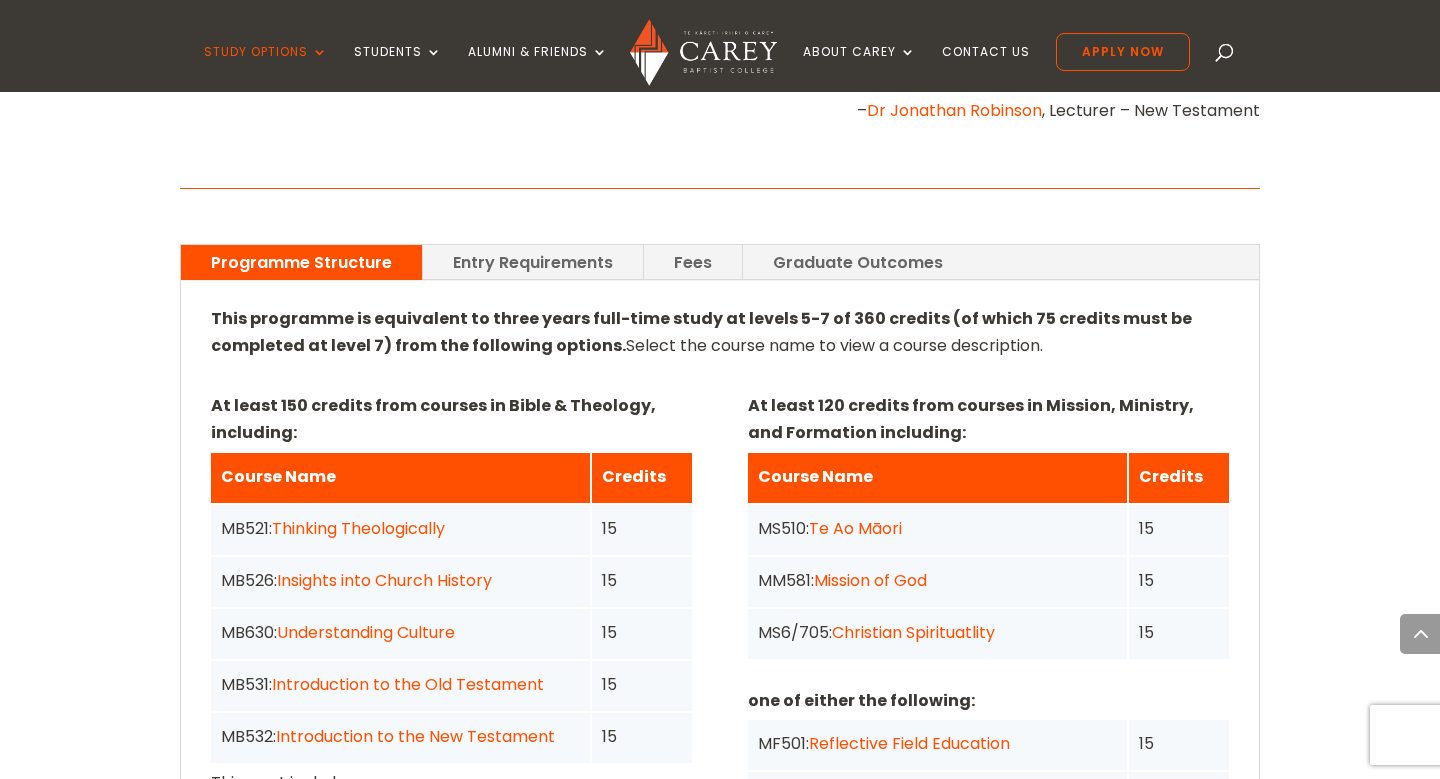 click on "Entry Requirements" at bounding box center (533, 262) 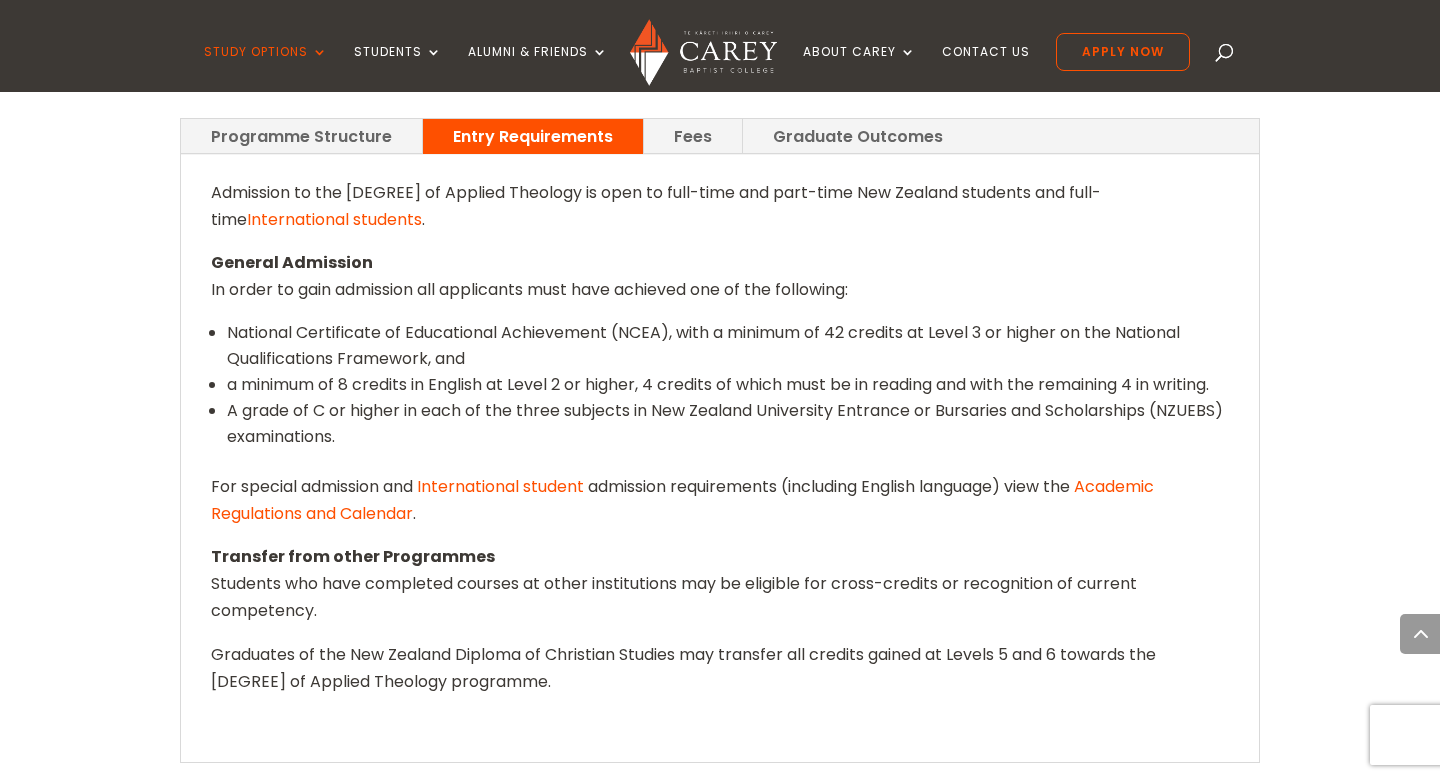 scroll, scrollTop: 1437, scrollLeft: 0, axis: vertical 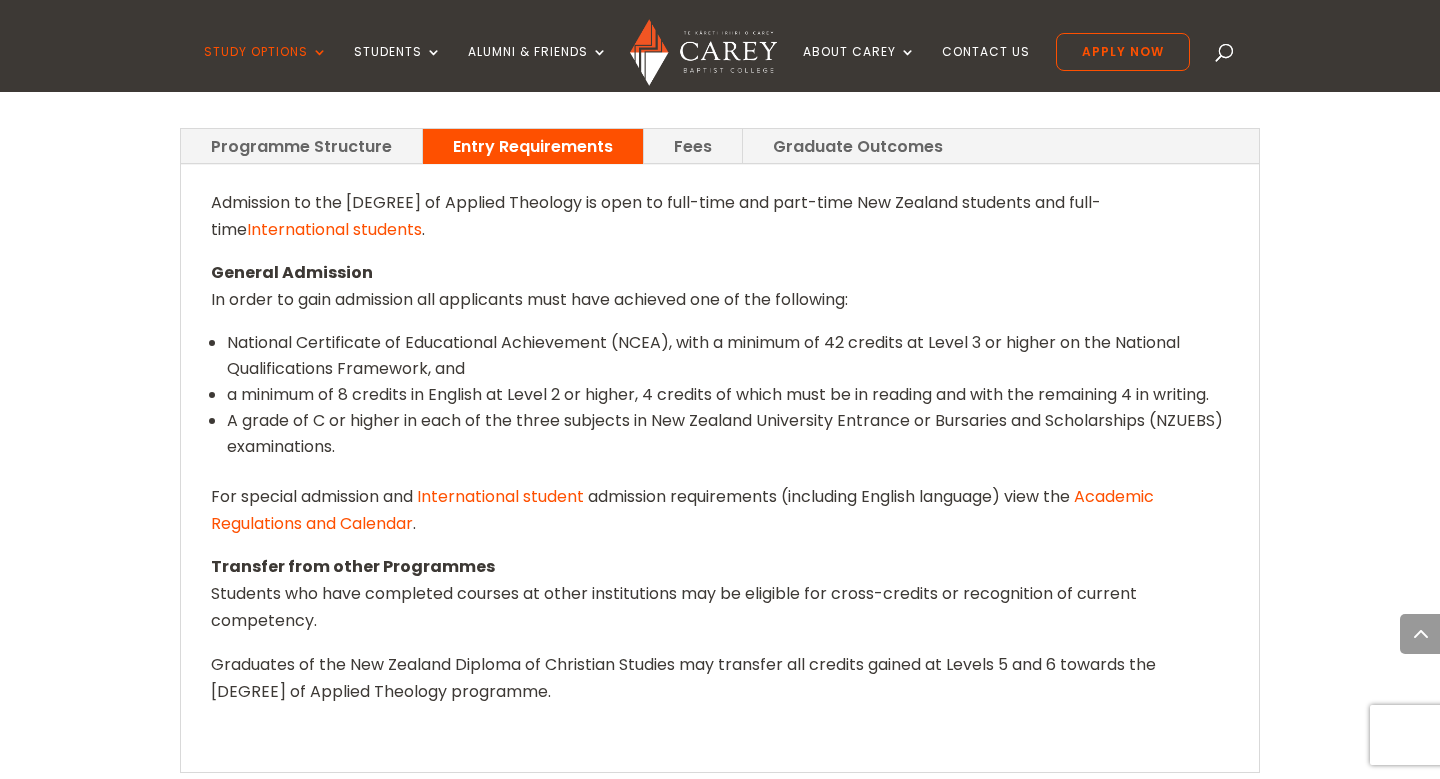 click on "Fees" at bounding box center [693, 146] 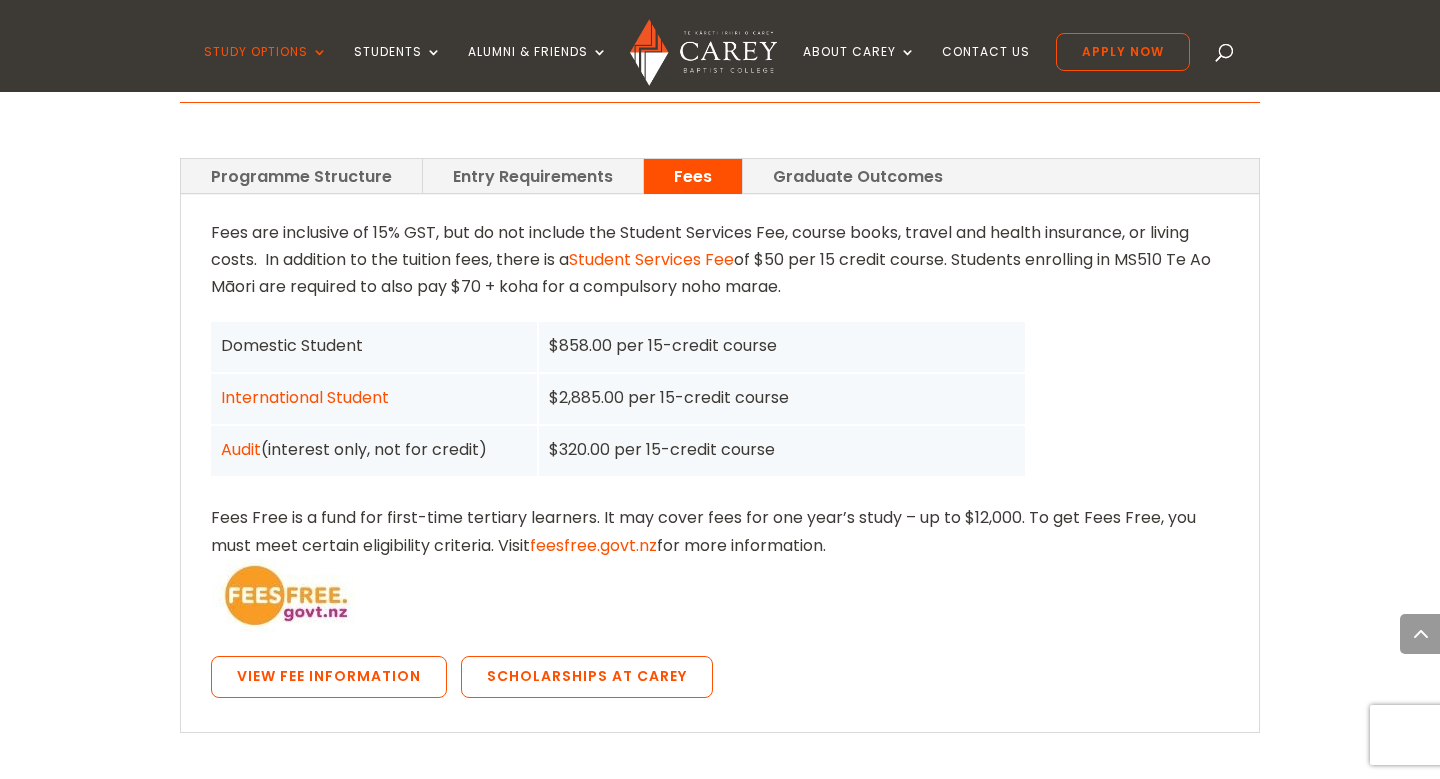 scroll, scrollTop: 1414, scrollLeft: 0, axis: vertical 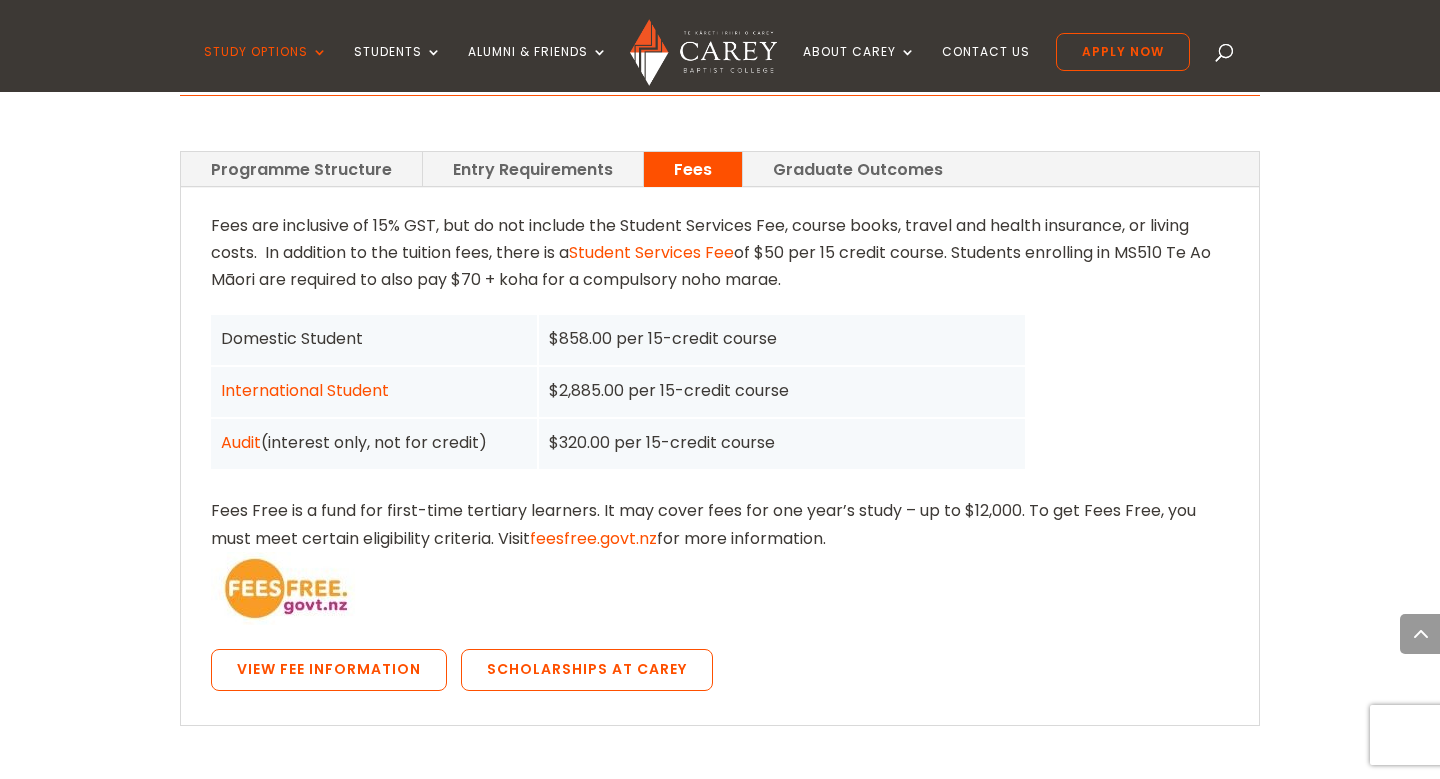 click on "Audit" at bounding box center (241, 442) 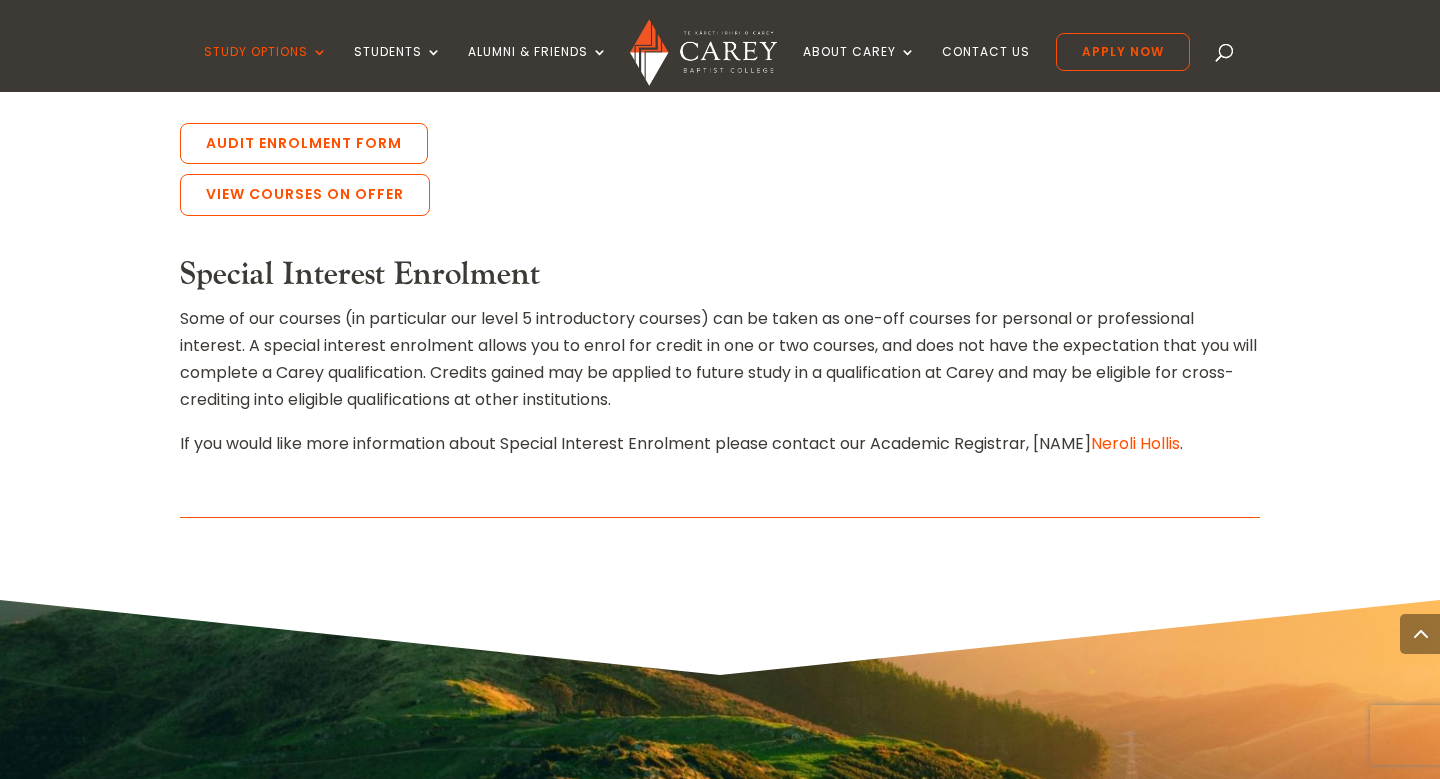 scroll, scrollTop: 1183, scrollLeft: 0, axis: vertical 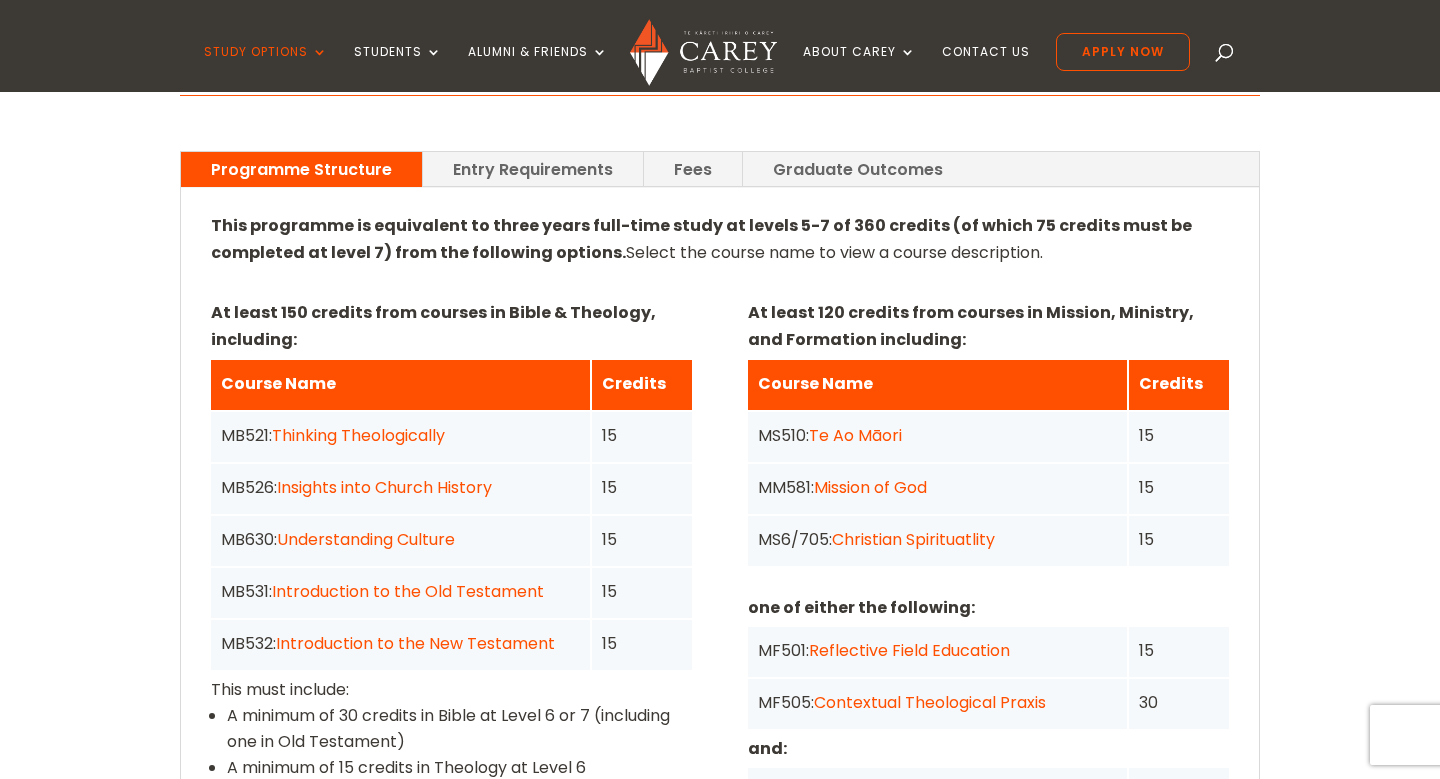 click on "Fees" at bounding box center [693, 169] 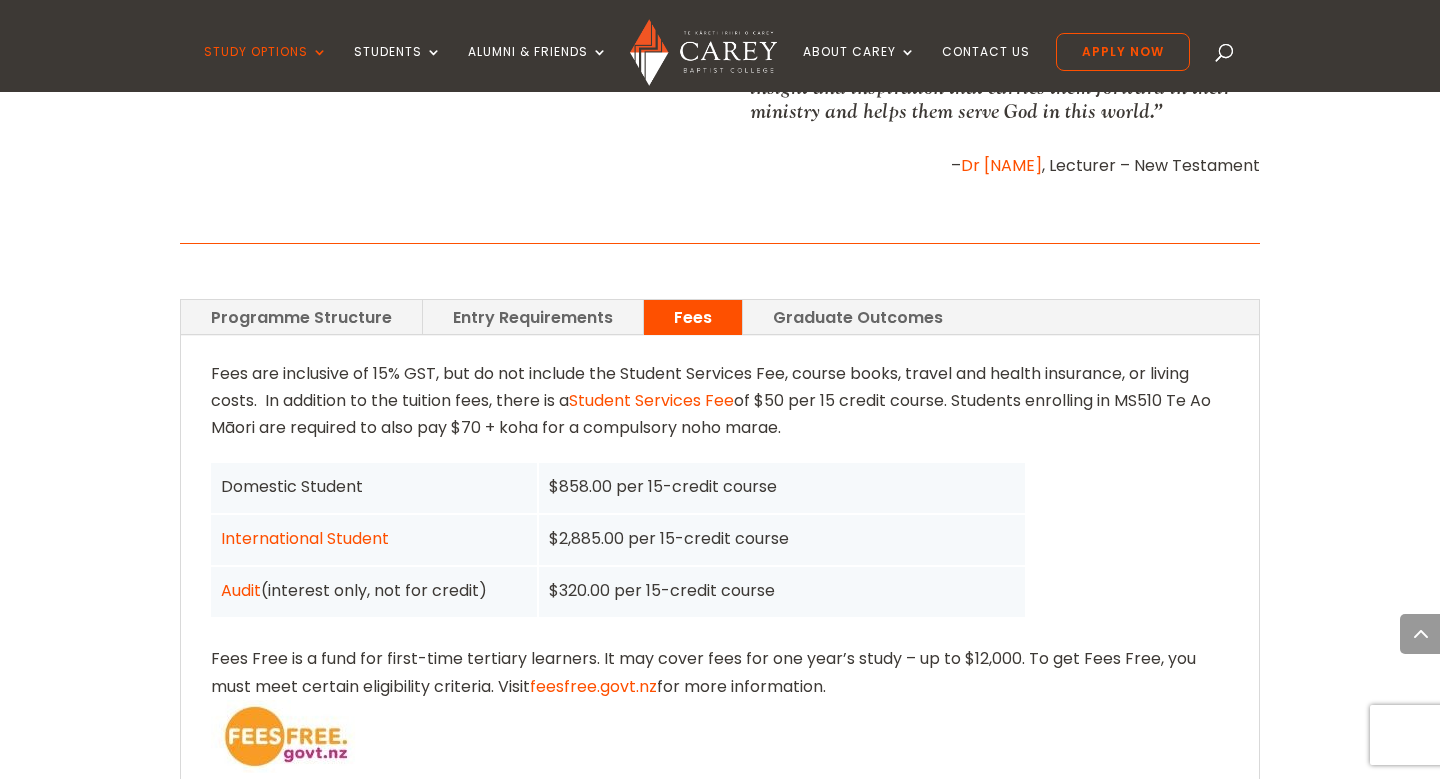 scroll, scrollTop: 1271, scrollLeft: 0, axis: vertical 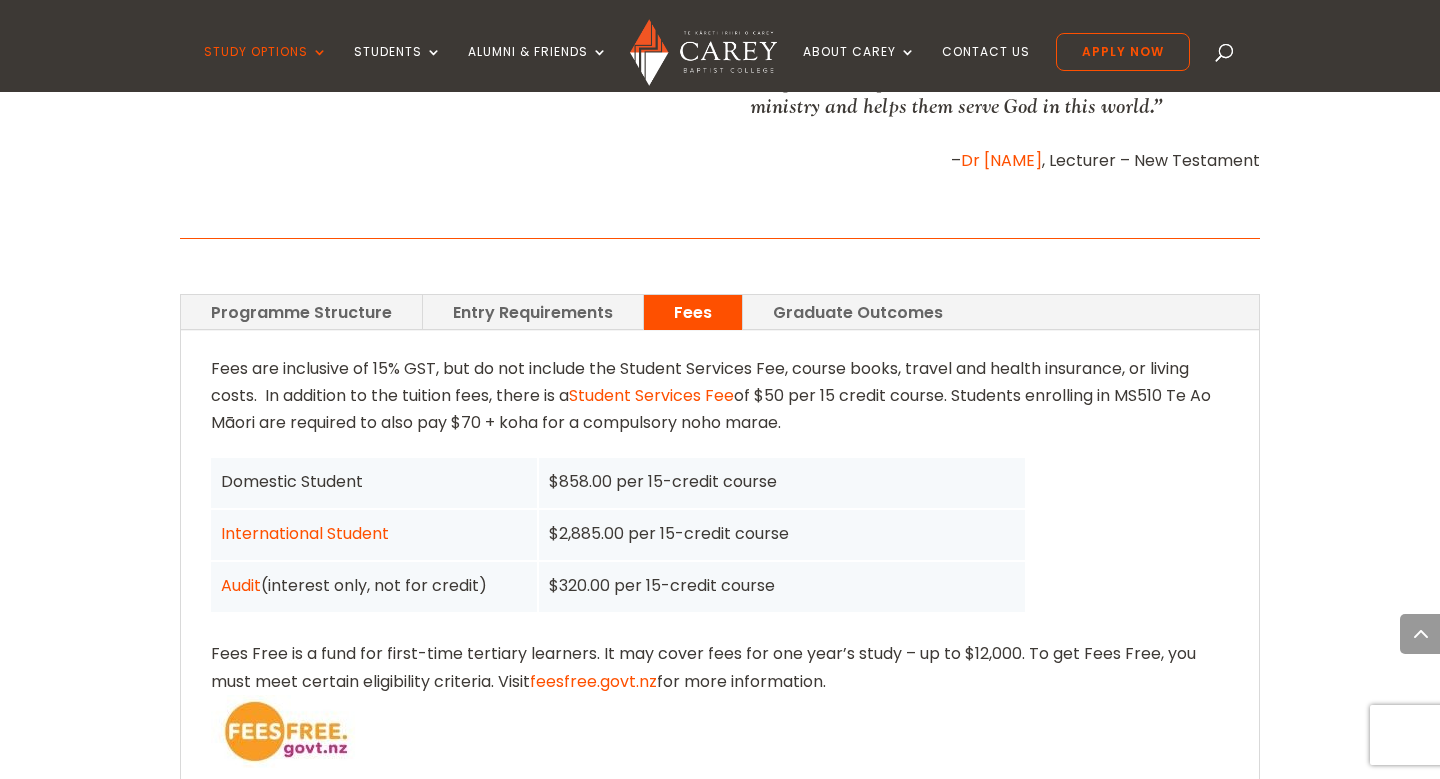 click on "Programme Structure Entry Requirements Fees Graduate Outcomes
This programme is equivalent to three years full-time study at levels 5-7 of 360 credits (of which 75 credits must be completed at level 7) from the following options.  Select the course name to view a course description.
At least 150 credits from courses in Bible & Theology, including:
Course Name
Credits
MB521:  Thinking Theologically
15
MB526:  Insights into Church History
15
MB630:  Understanding Culture
15
MB531:  Introduction to the Old Testament
15
MB532:  Introduction to the New Testament
15
This must include:
A minimum of 30 credits in Bible at Level 6 or 7 (including one in Old Testament)
A minimum of 15 credits in Theology at Level 6" at bounding box center (720, 581) 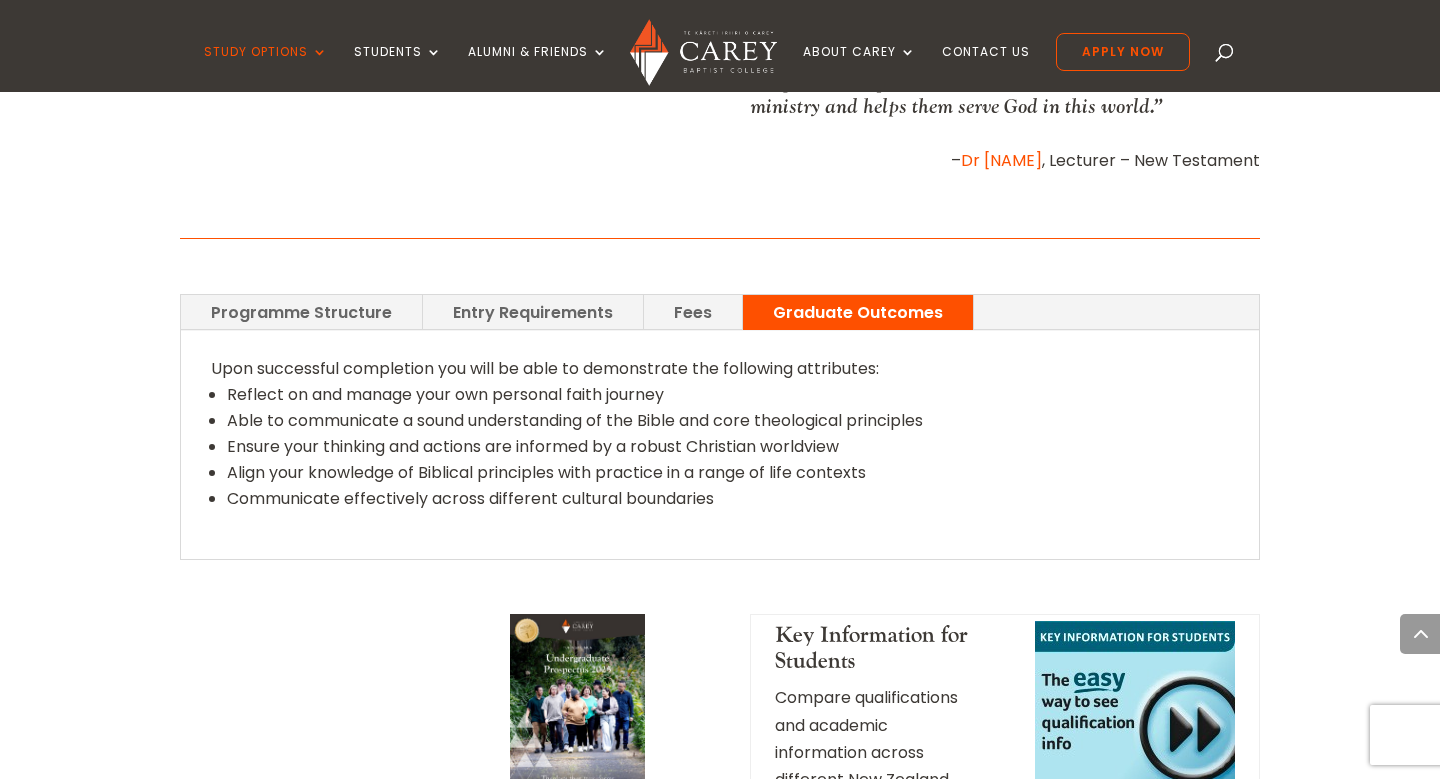 click on "Fees" at bounding box center [693, 312] 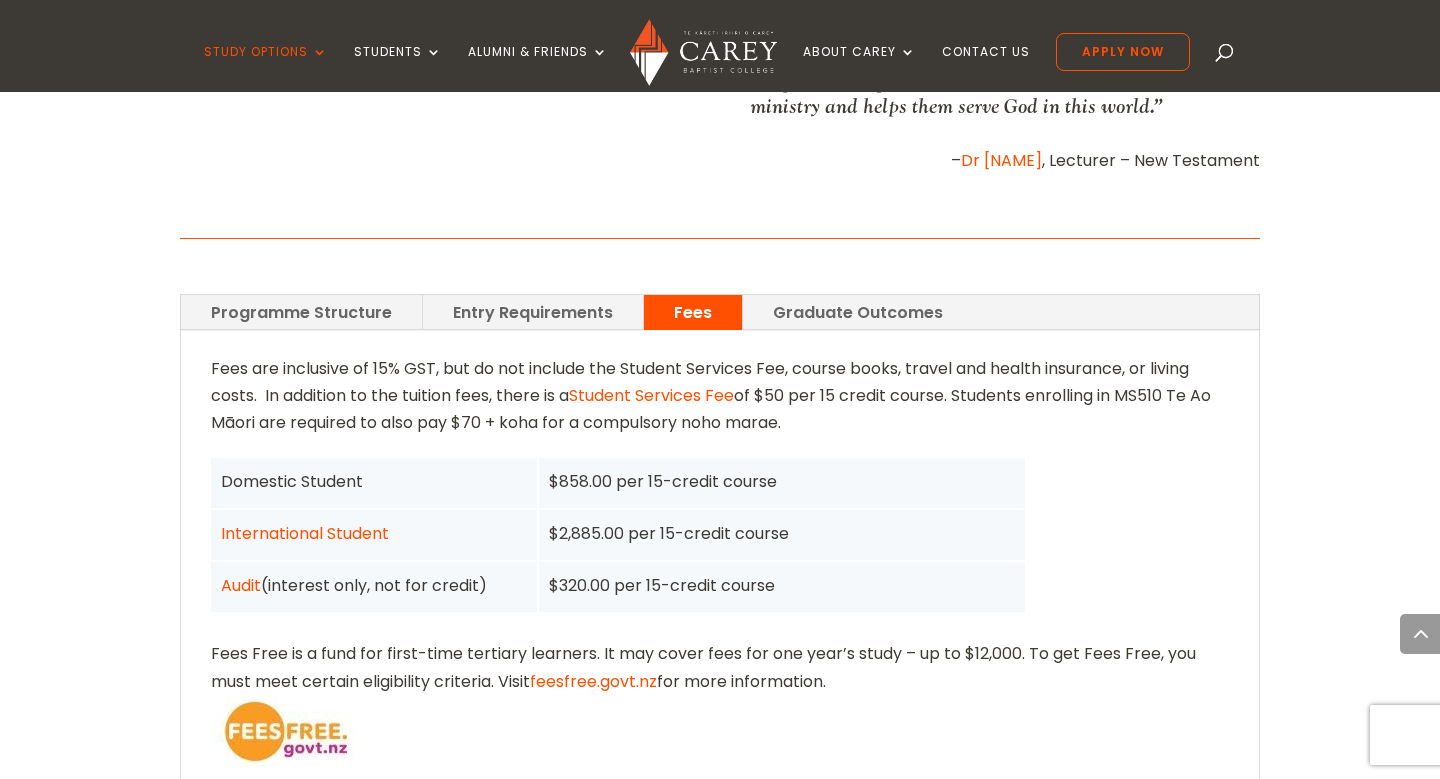 click on "Programme Structure" at bounding box center [301, 312] 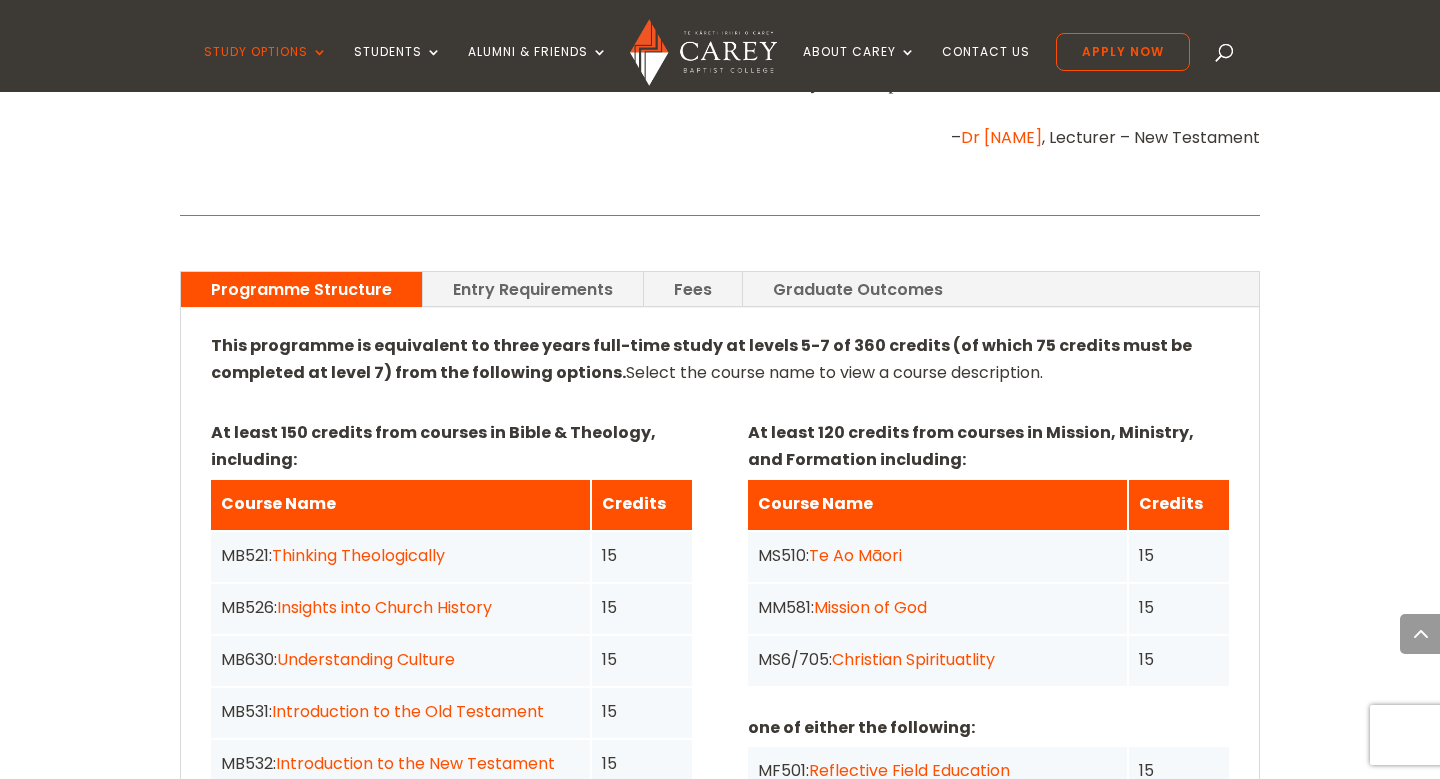 scroll, scrollTop: 1276, scrollLeft: 0, axis: vertical 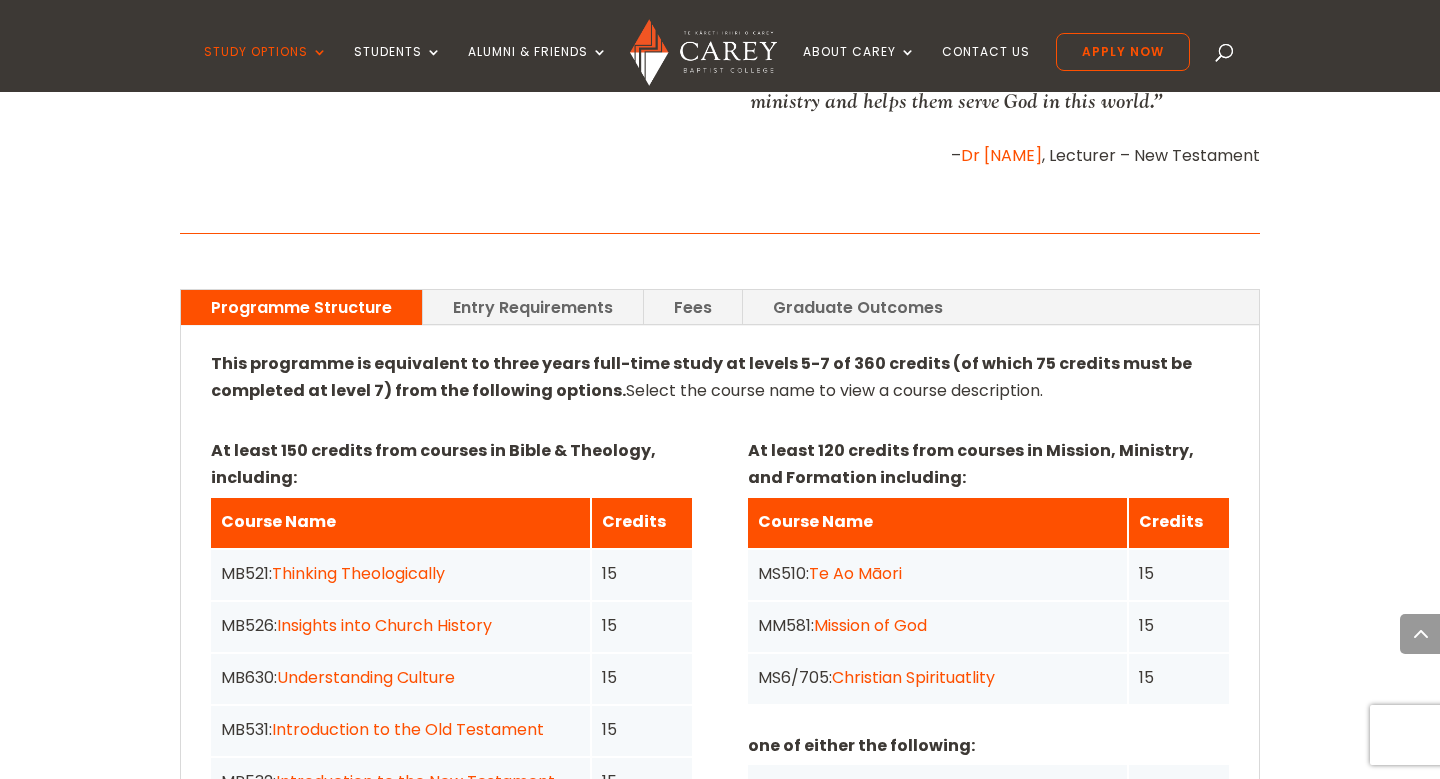 click on "Graduate Outcomes" at bounding box center [858, 307] 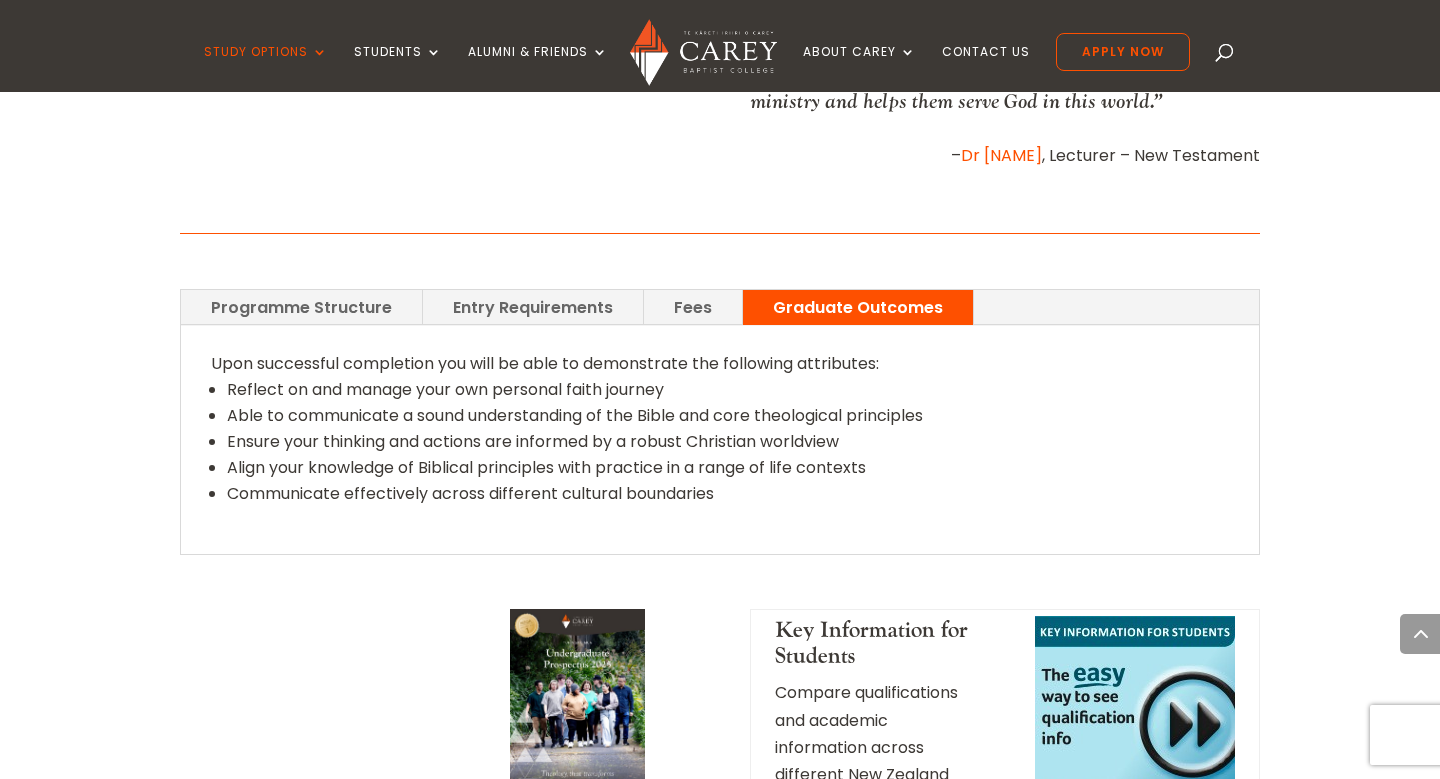 click on "Programme Structure" at bounding box center (301, 307) 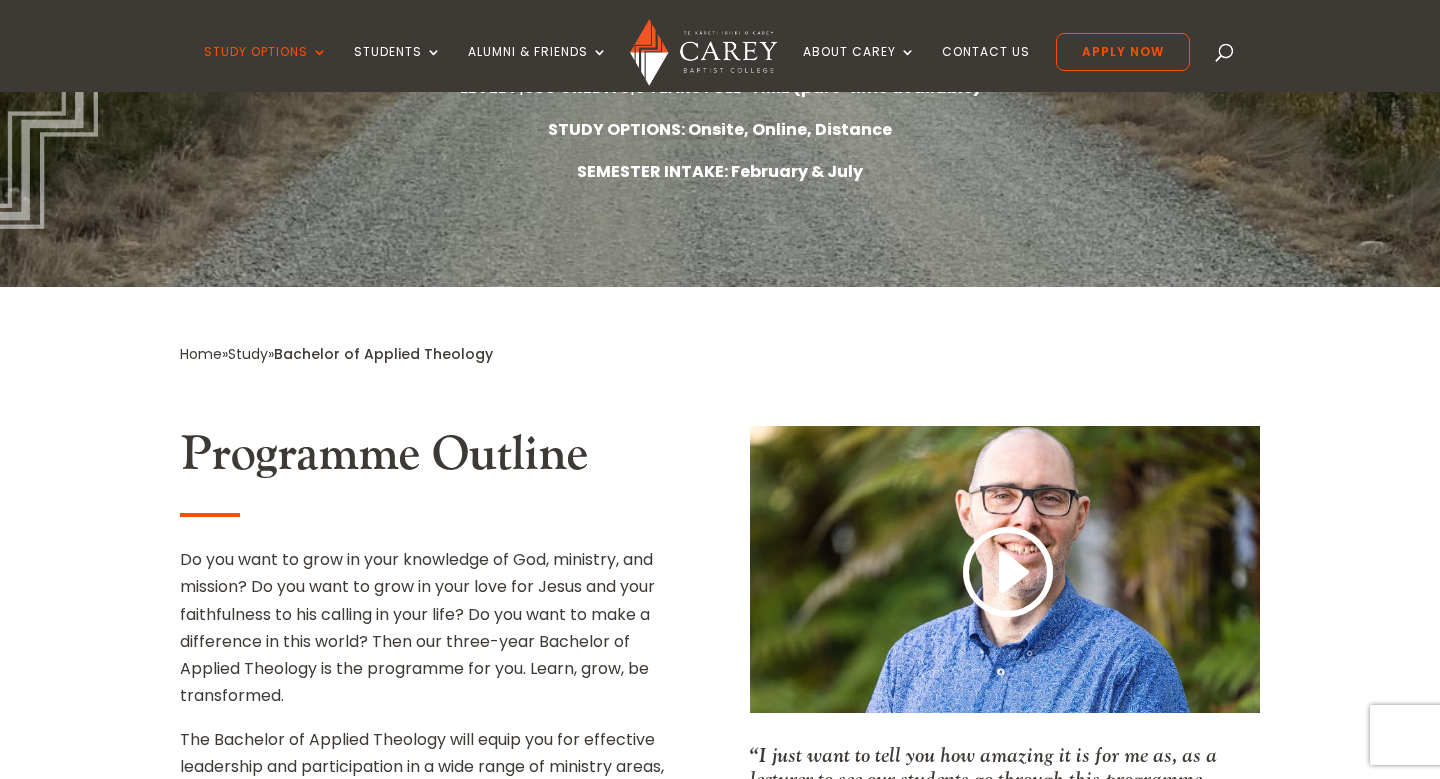 scroll, scrollTop: 0, scrollLeft: 0, axis: both 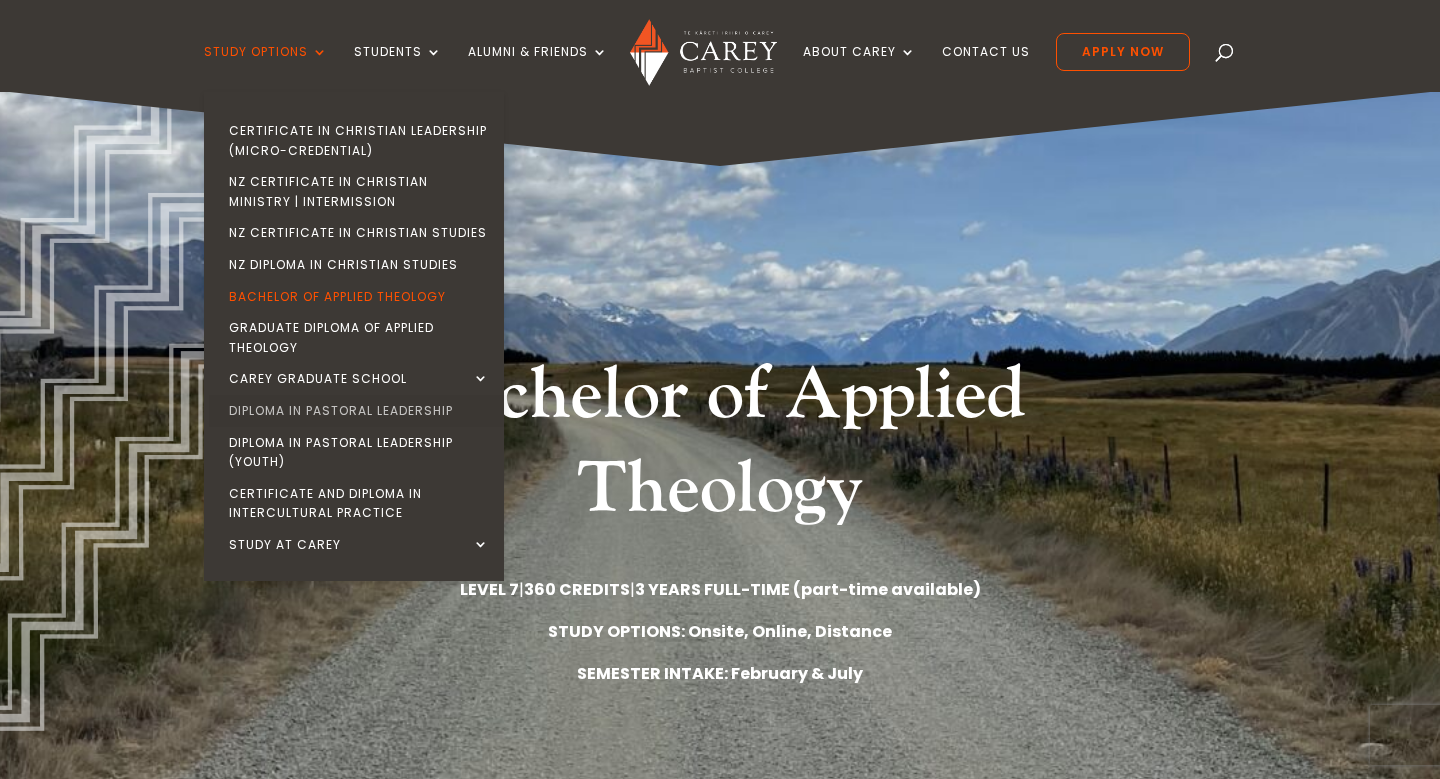 click on "Diploma in Pastoral Leadership" at bounding box center (359, 411) 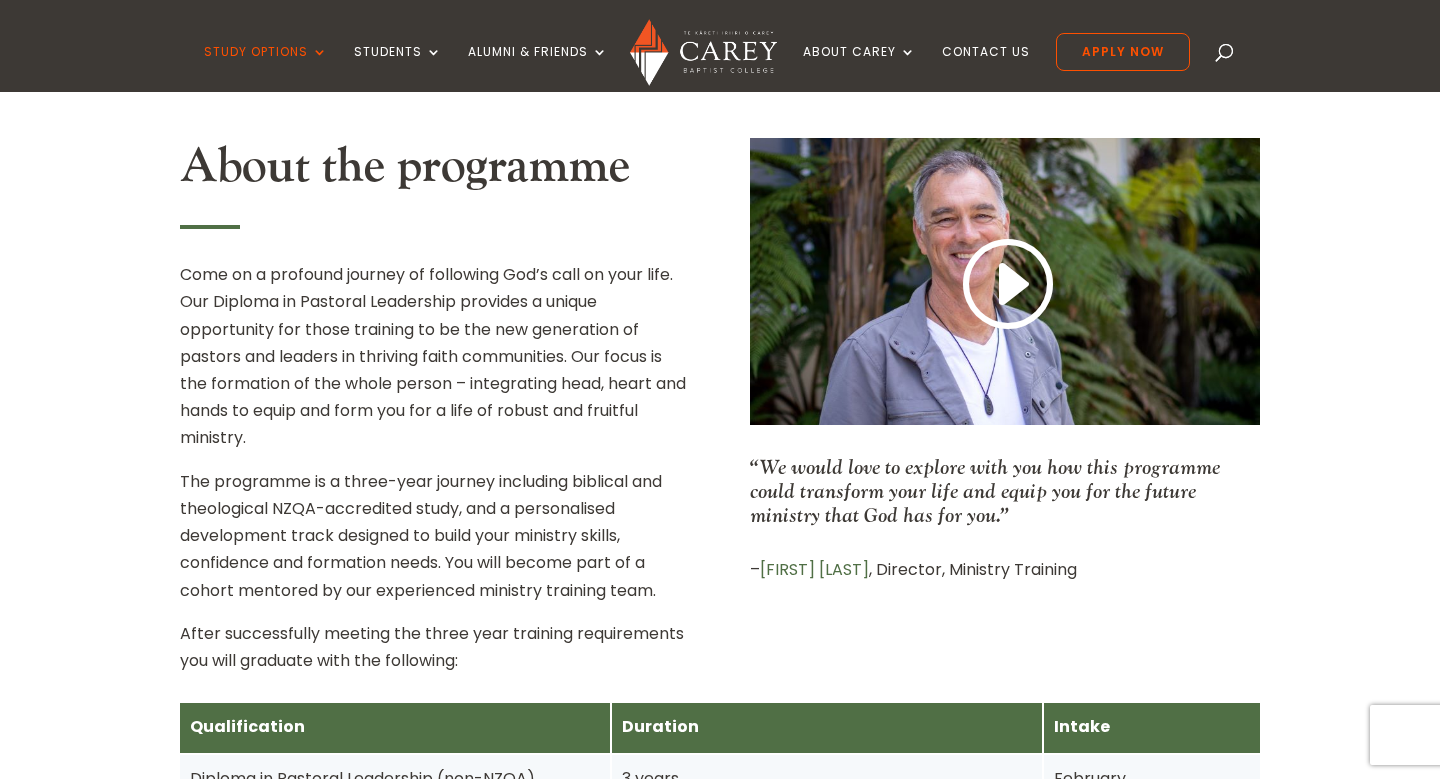 scroll, scrollTop: 729, scrollLeft: 0, axis: vertical 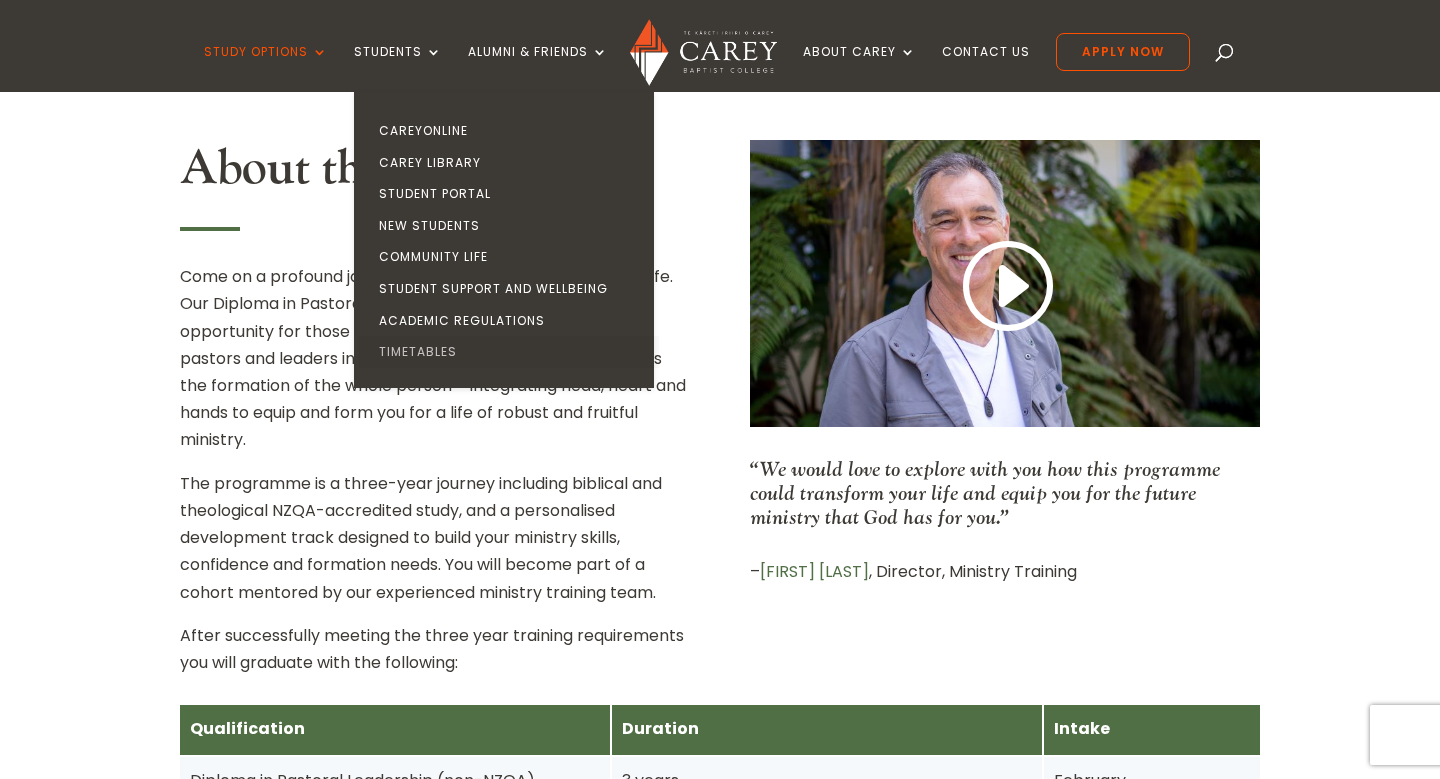 click on "Timetables" at bounding box center (509, 352) 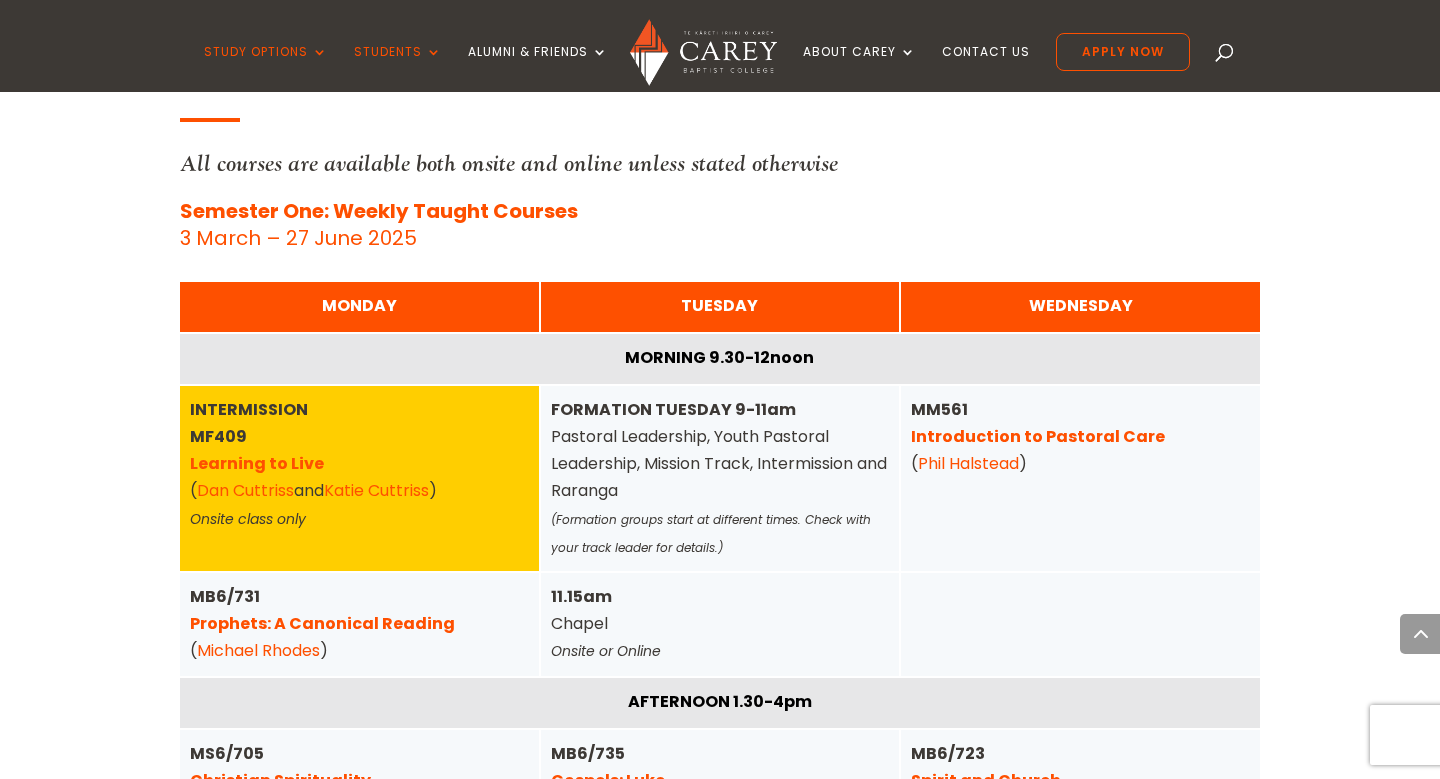 scroll, scrollTop: 646, scrollLeft: 0, axis: vertical 